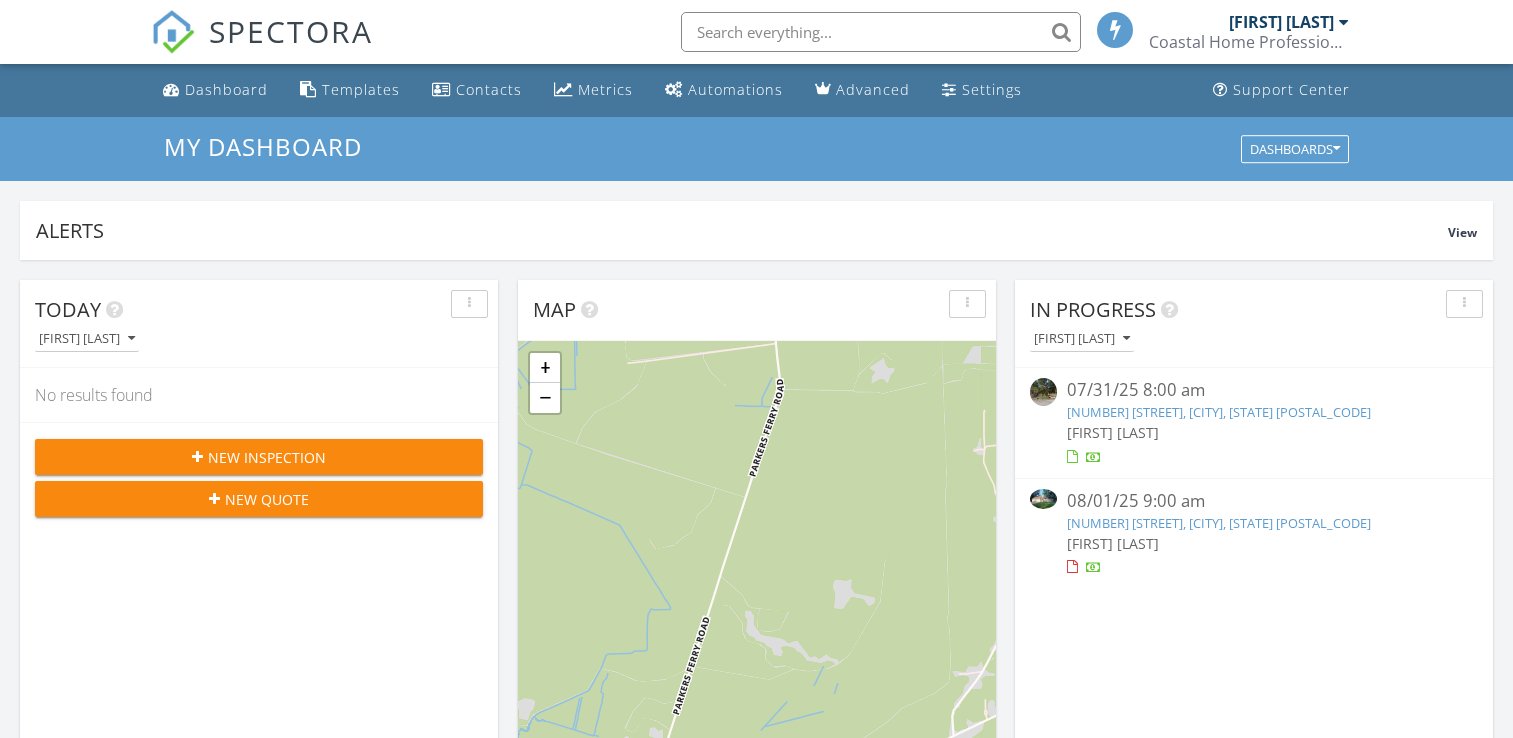 scroll, scrollTop: 144, scrollLeft: 0, axis: vertical 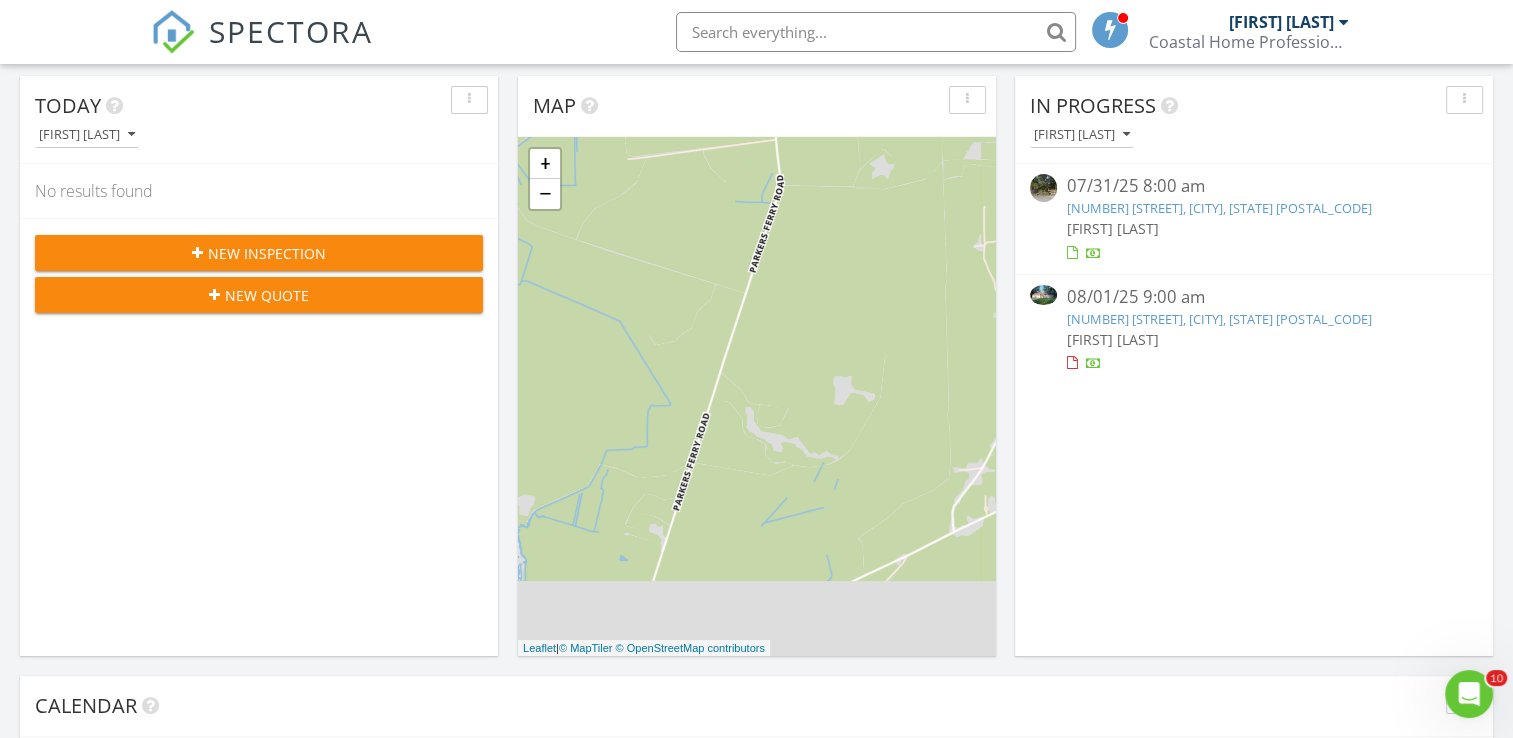 click on "[FIRST] [LAST]" at bounding box center (1253, 339) 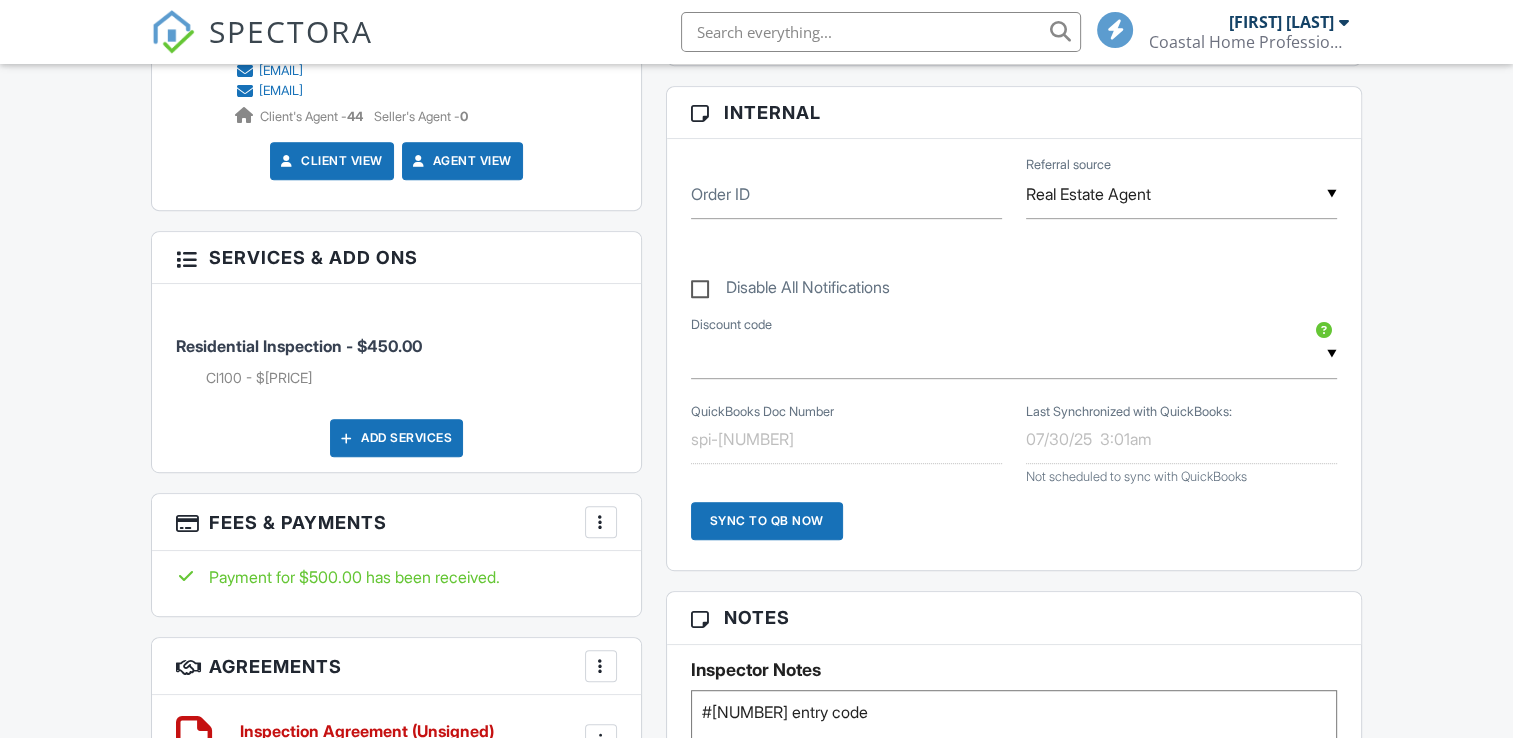 scroll, scrollTop: 1289, scrollLeft: 0, axis: vertical 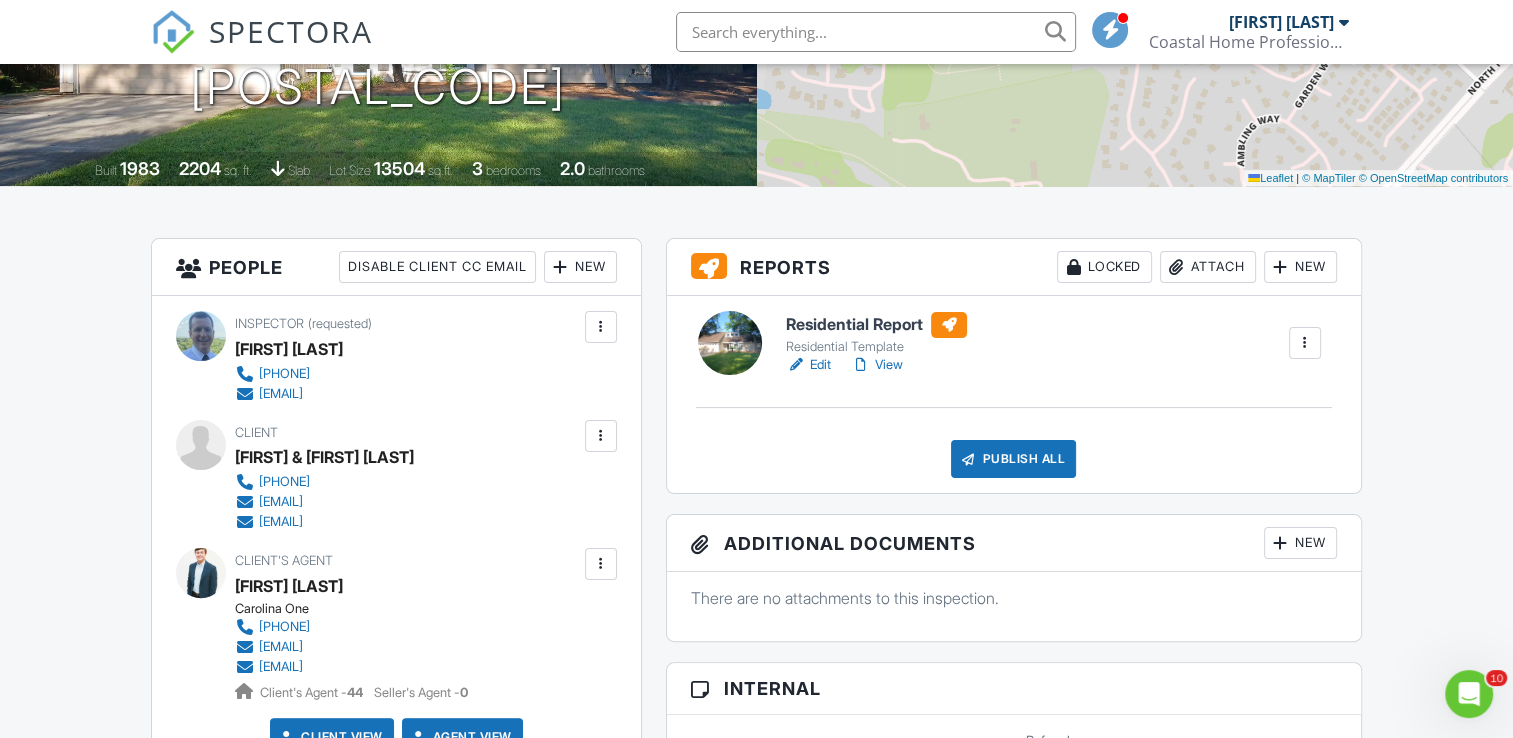 click on "View" at bounding box center [877, 365] 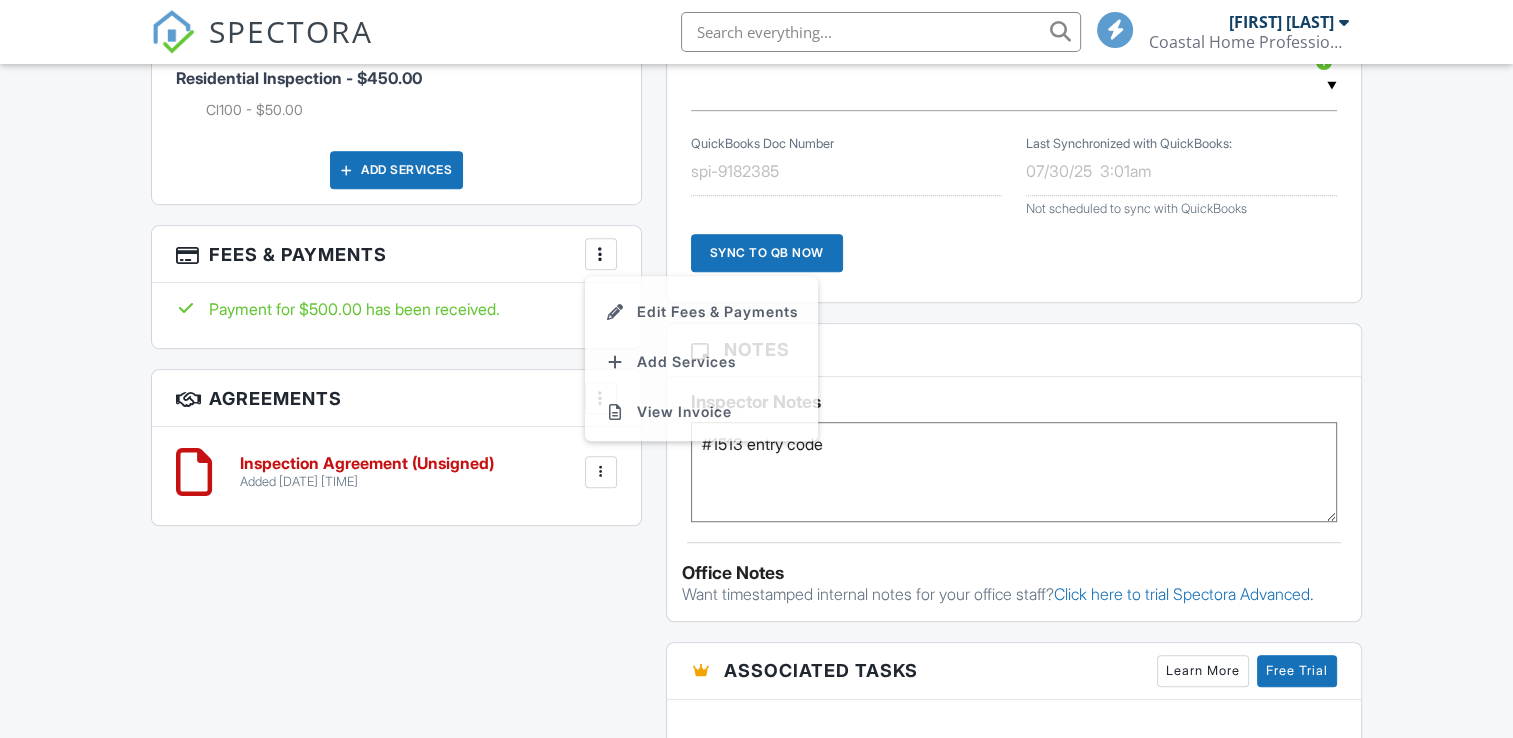 scroll, scrollTop: 1192, scrollLeft: 0, axis: vertical 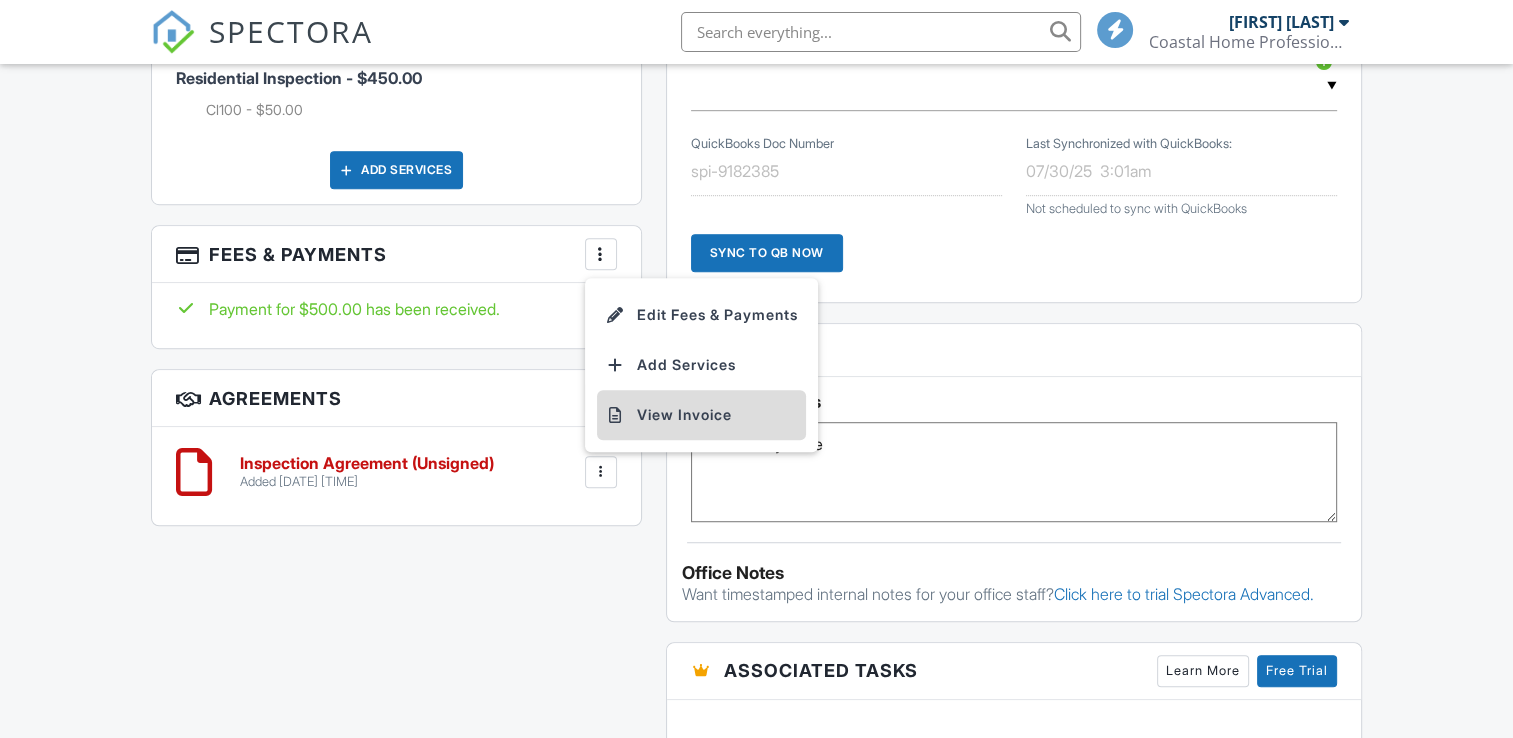 click on "View Invoice" at bounding box center [701, 415] 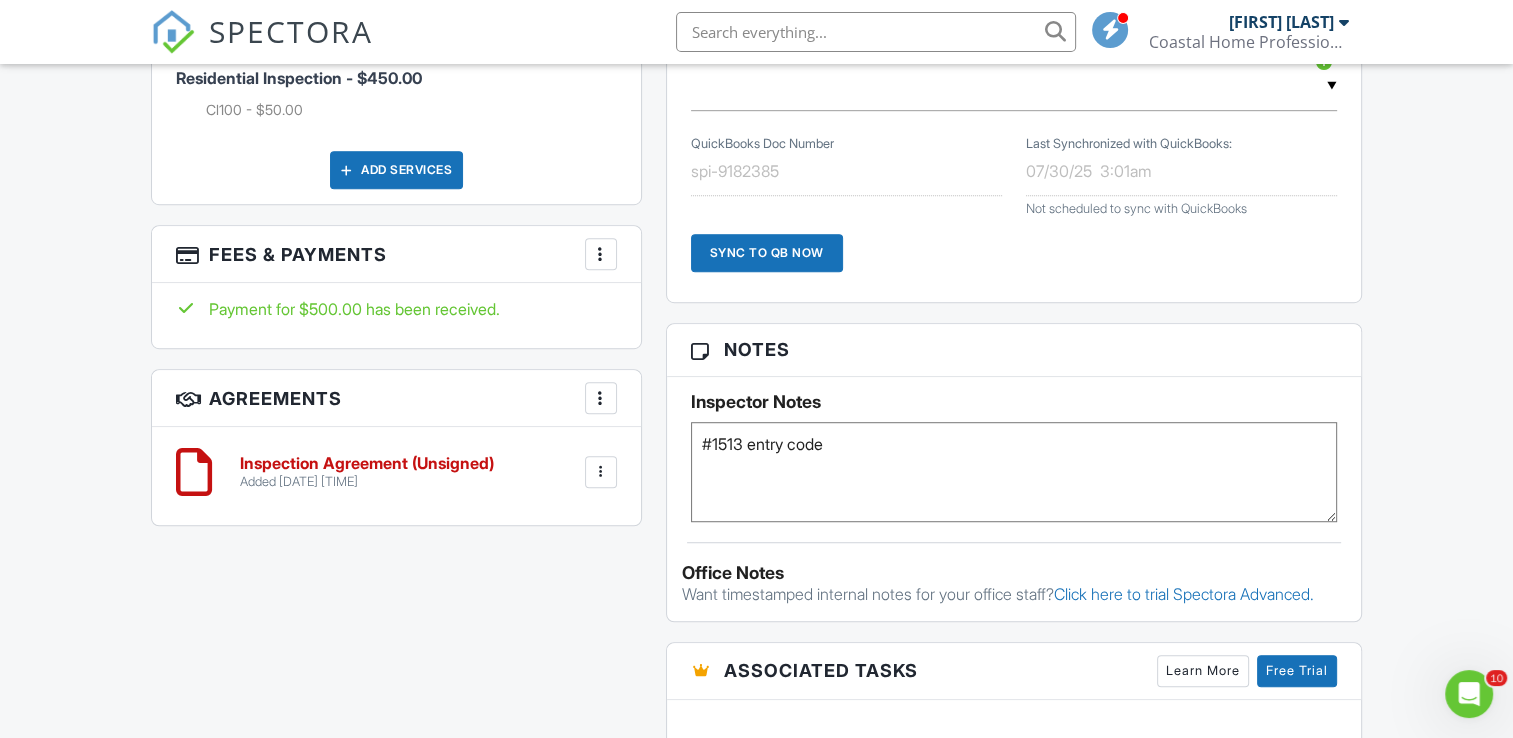 scroll, scrollTop: 0, scrollLeft: 0, axis: both 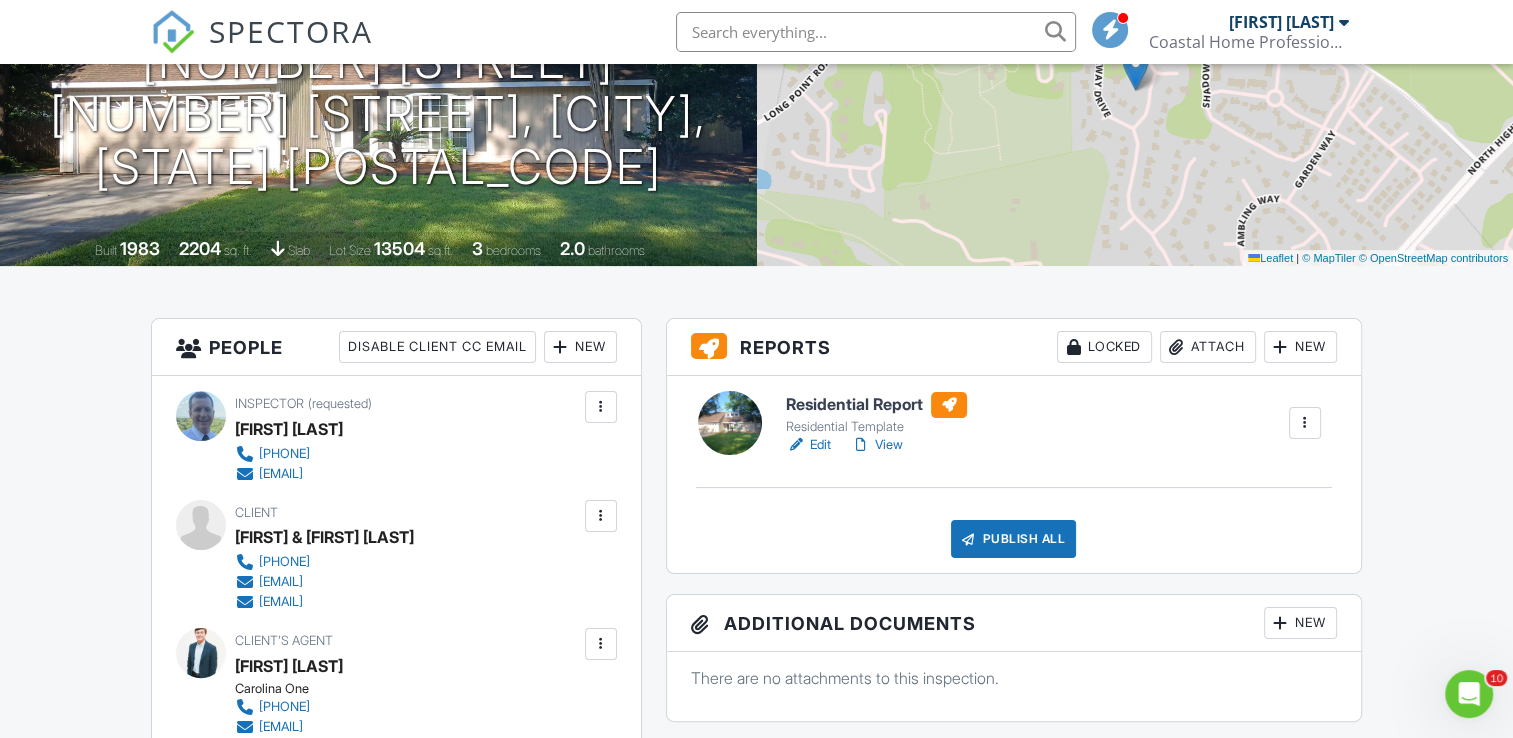 click on "View" at bounding box center [877, 445] 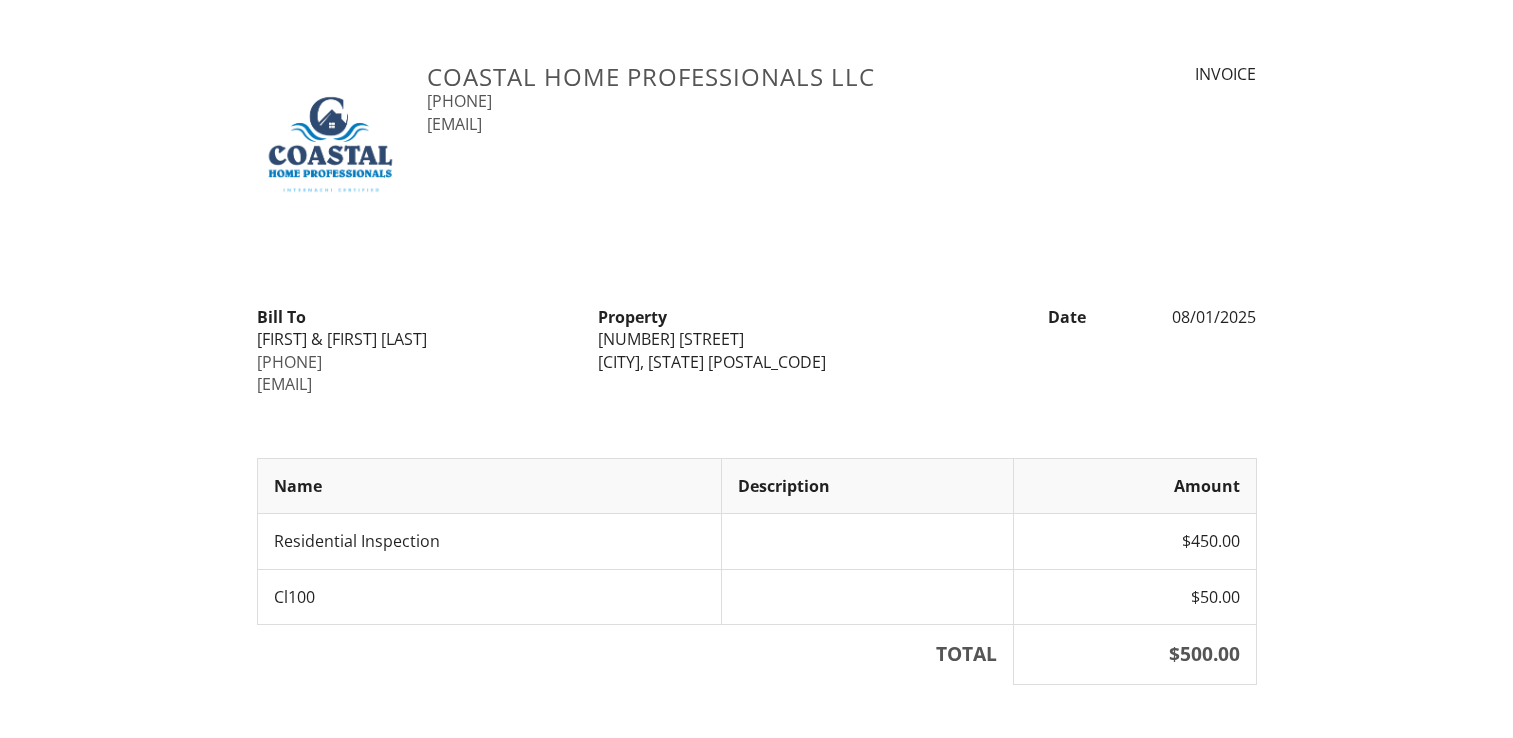 scroll, scrollTop: 0, scrollLeft: 0, axis: both 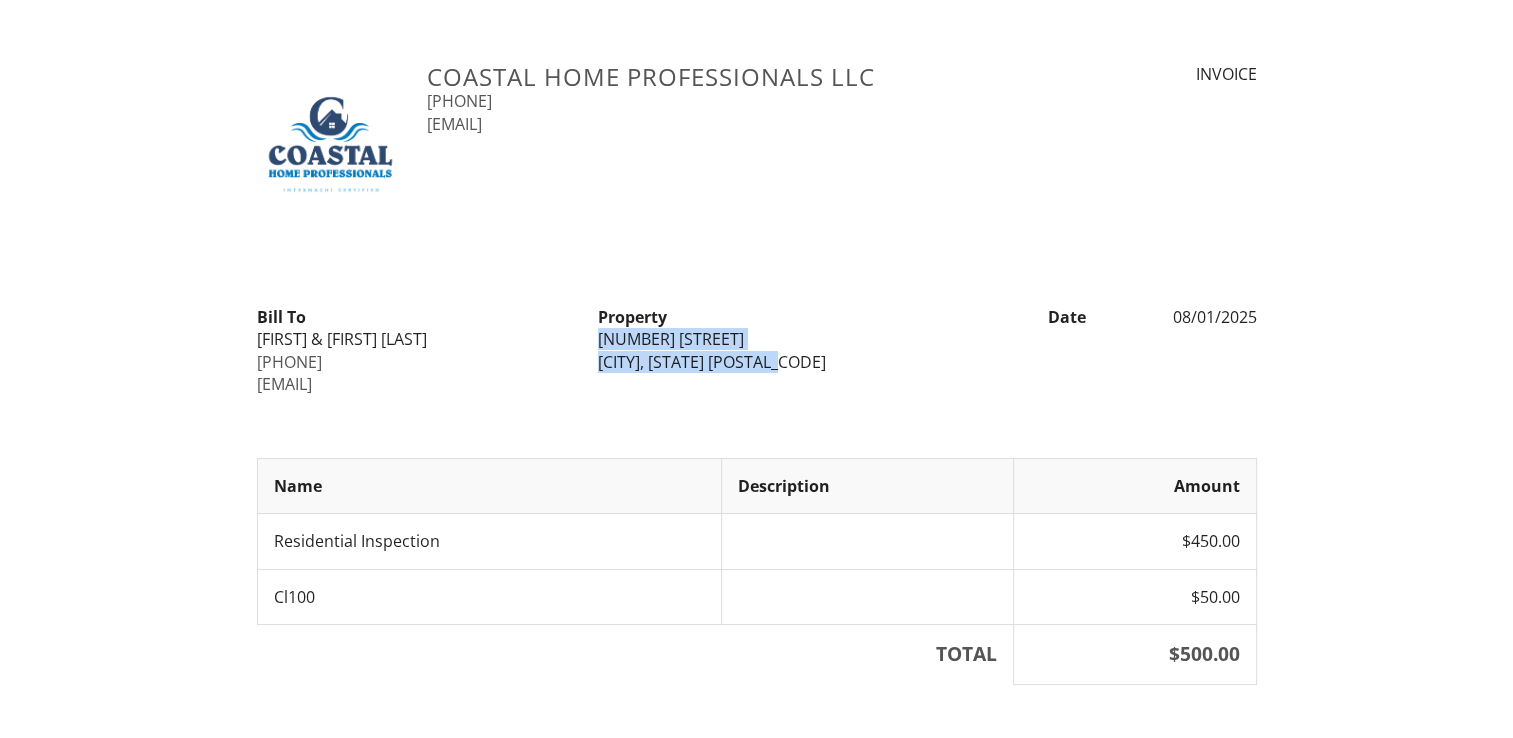 drag, startPoint x: 594, startPoint y: 335, endPoint x: 804, endPoint y: 394, distance: 218.13069 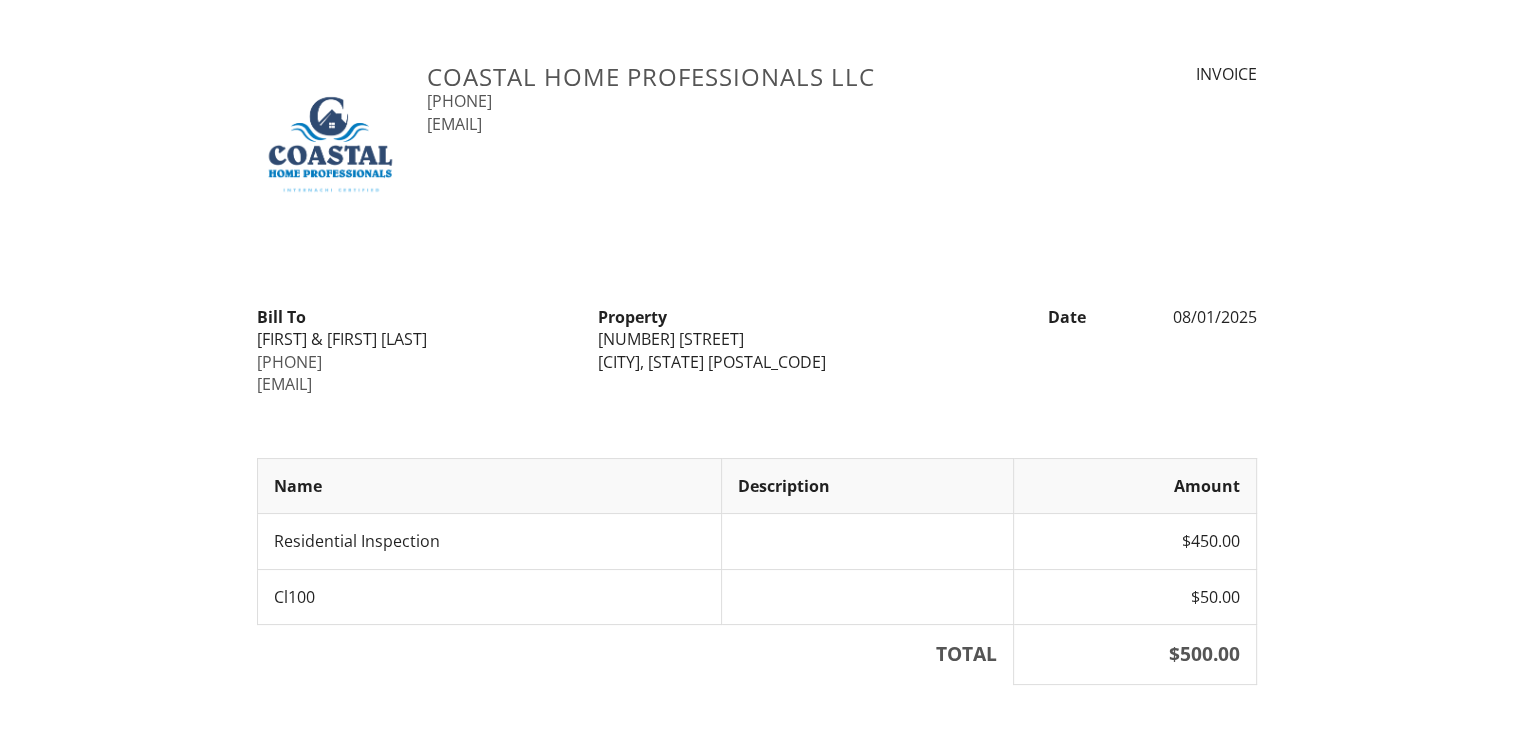 click at bounding box center [757, 426] 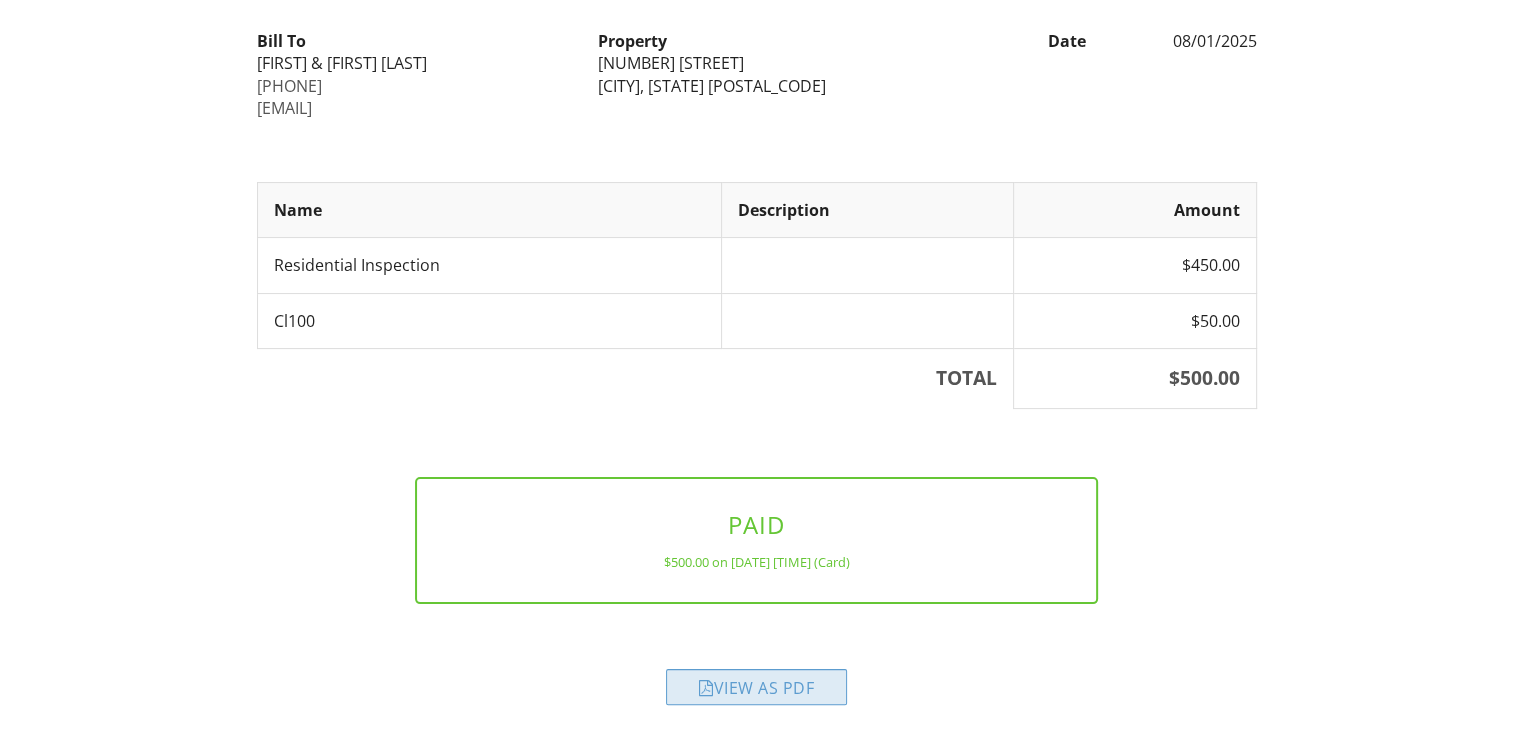 click on "View as PDF" at bounding box center [756, 687] 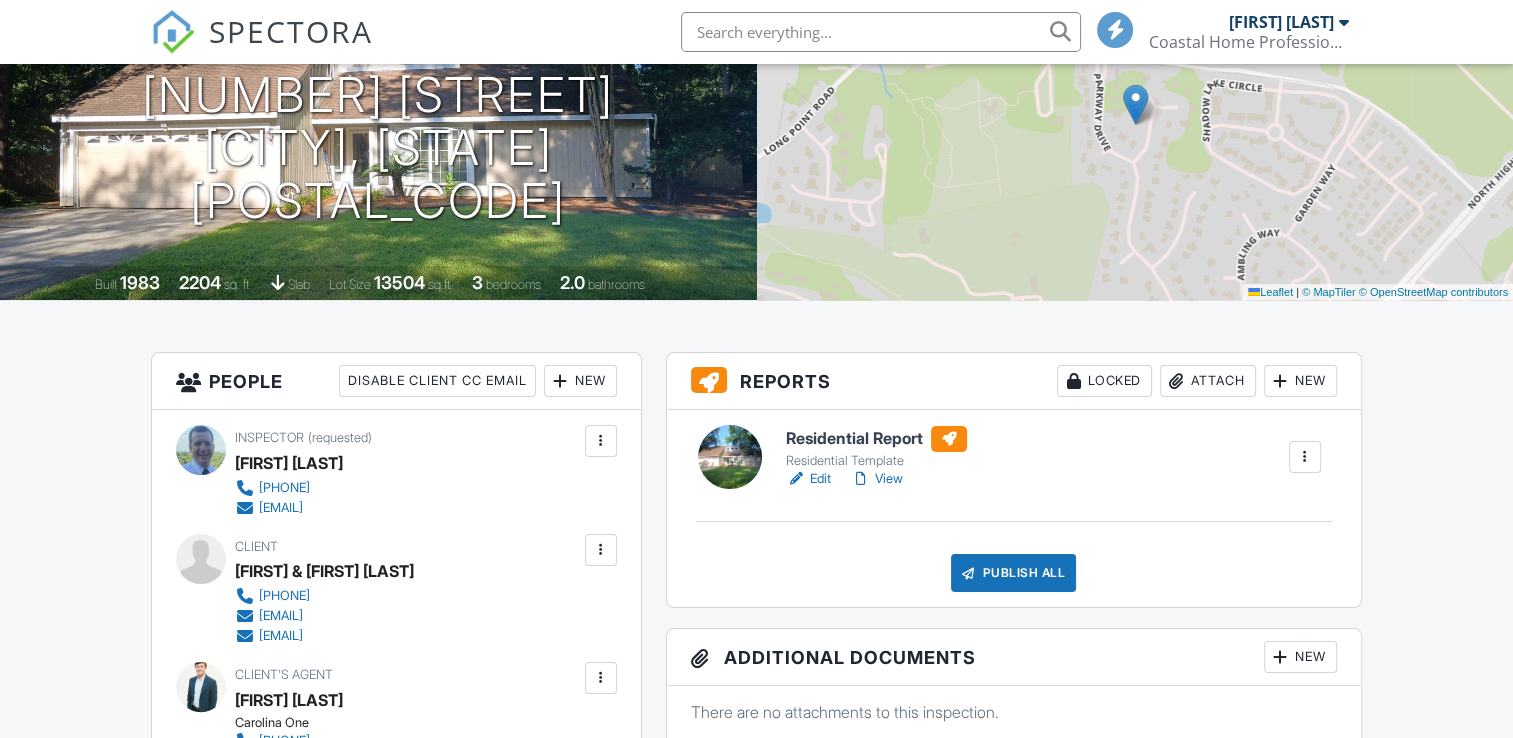 scroll, scrollTop: 232, scrollLeft: 0, axis: vertical 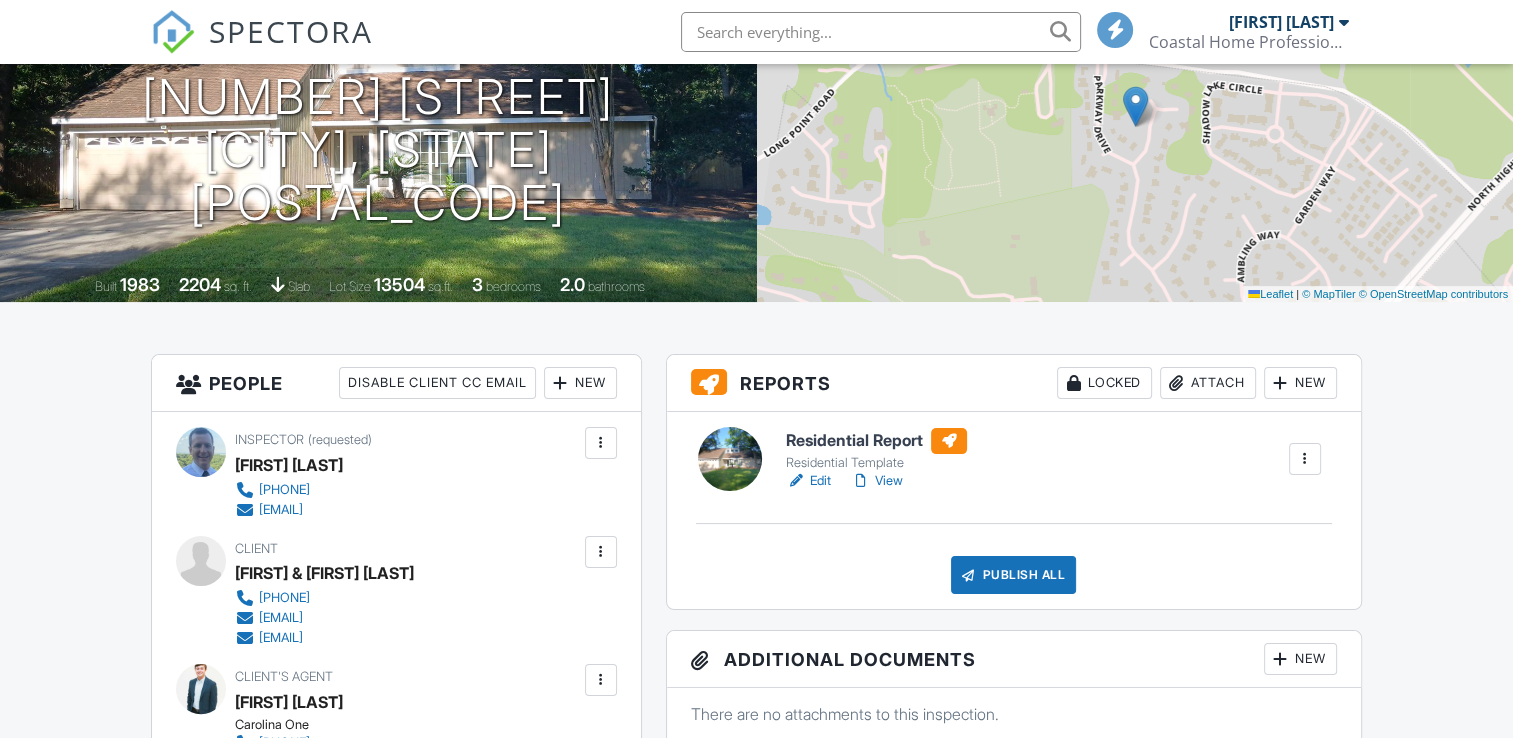 click on "Attach" at bounding box center (1208, 383) 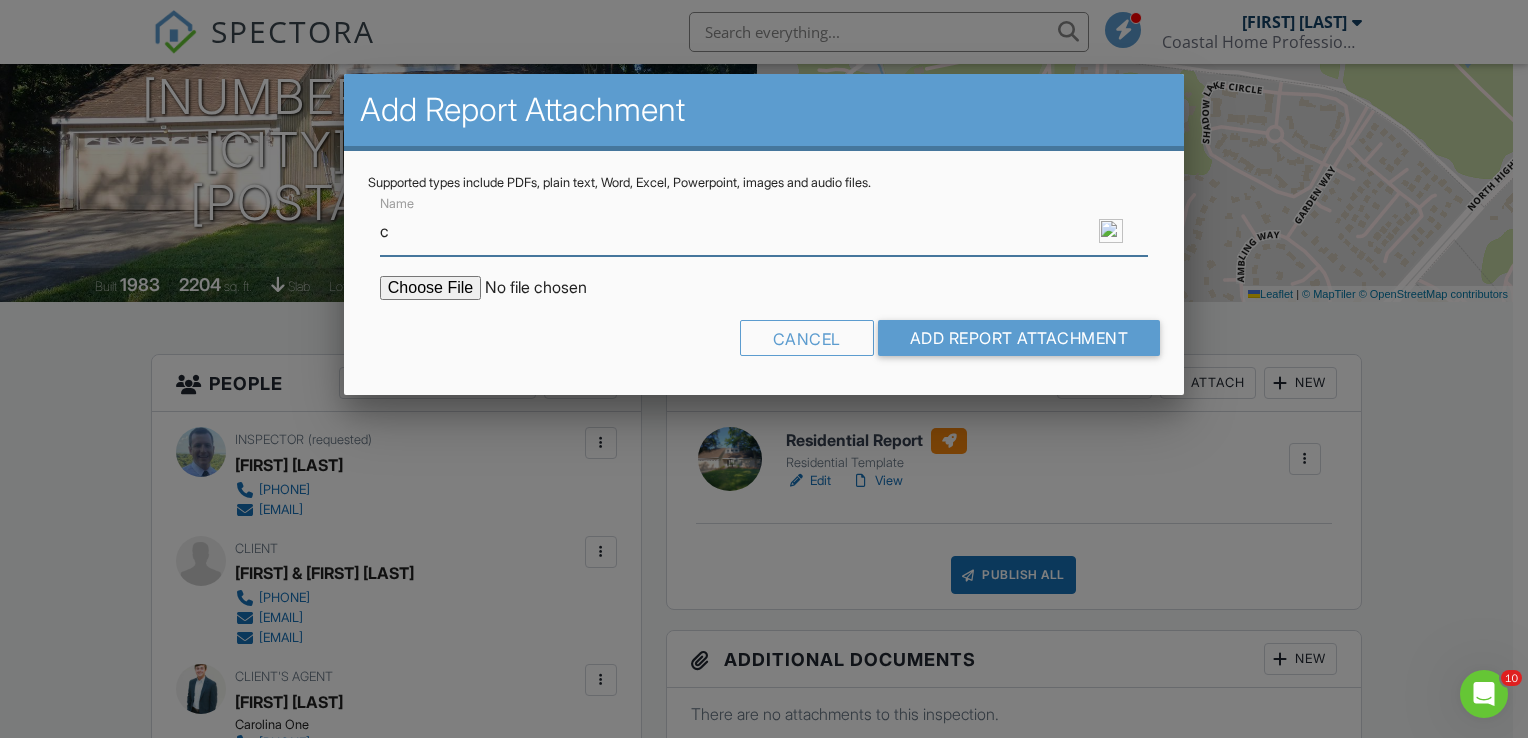 scroll, scrollTop: 0, scrollLeft: 0, axis: both 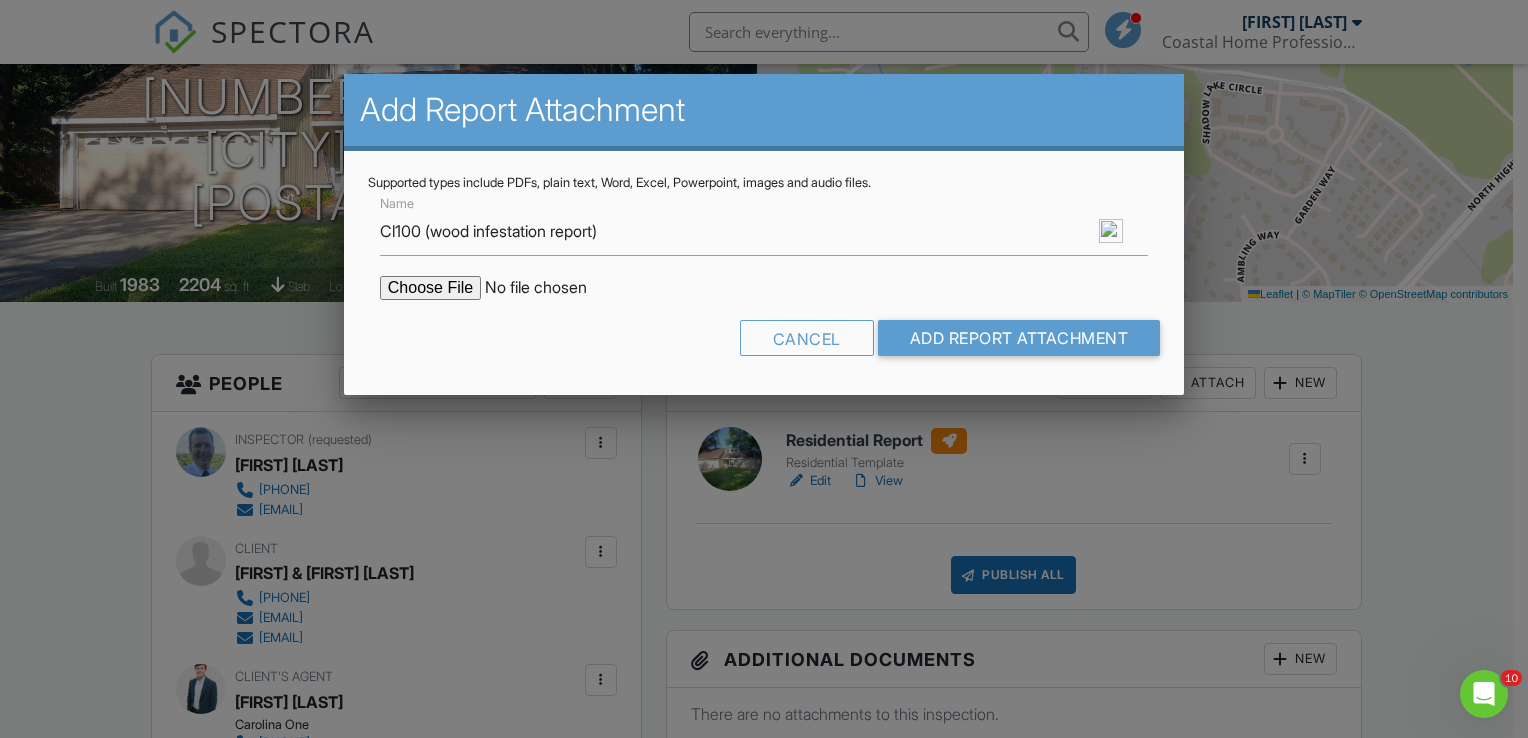 click at bounding box center [550, 288] 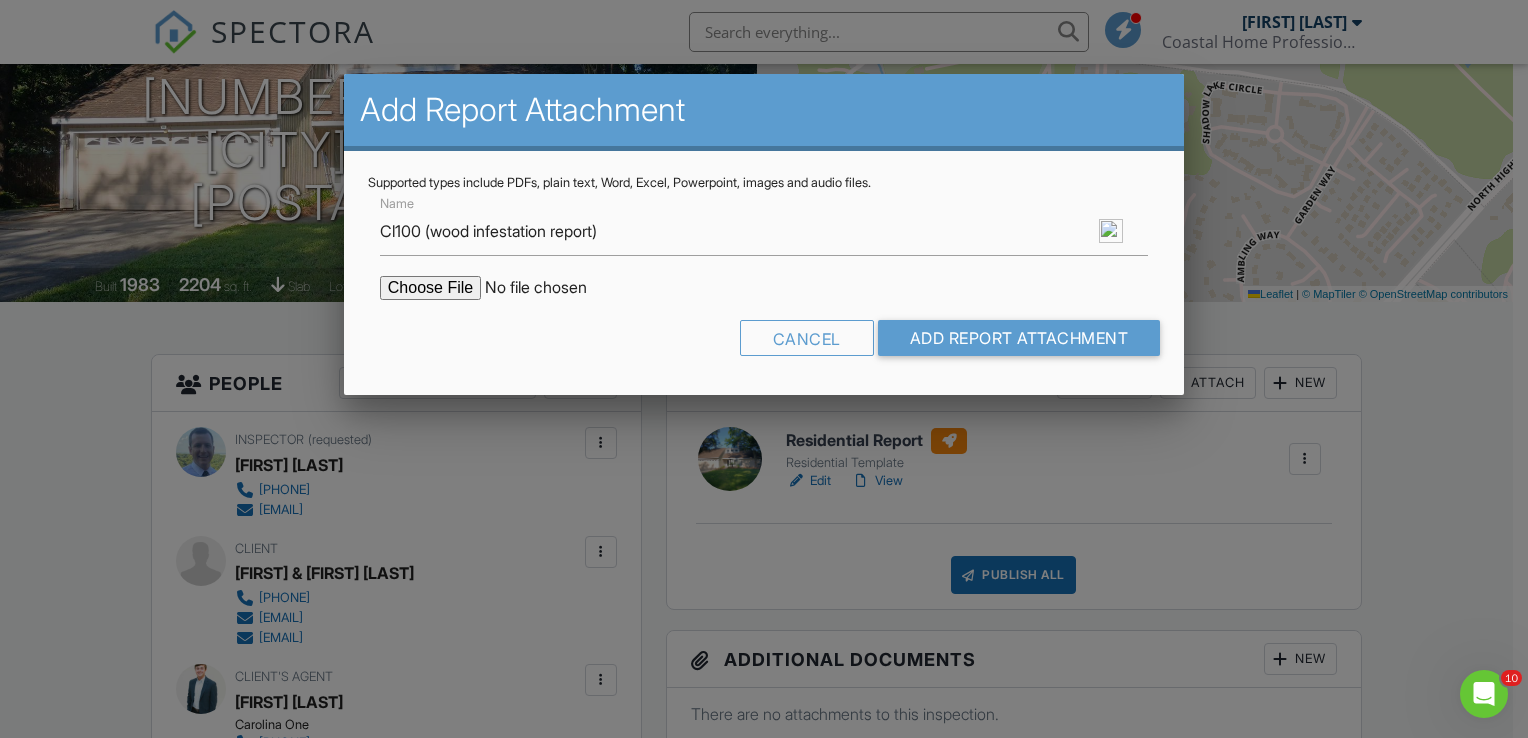 type on "C:\fakepath\New scan - 2025-08-02T071519.917.pdf" 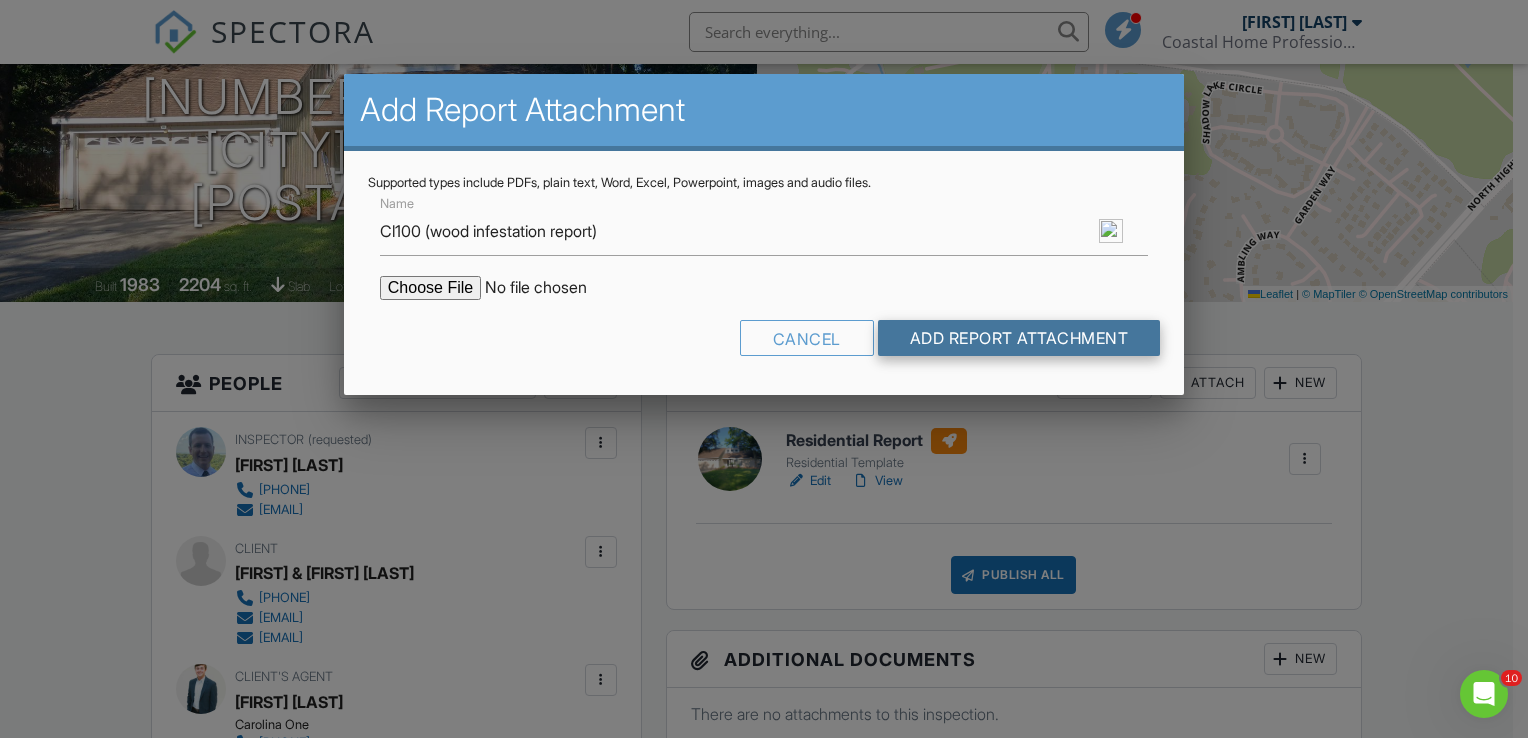 click on "Add Report Attachment" at bounding box center (1019, 338) 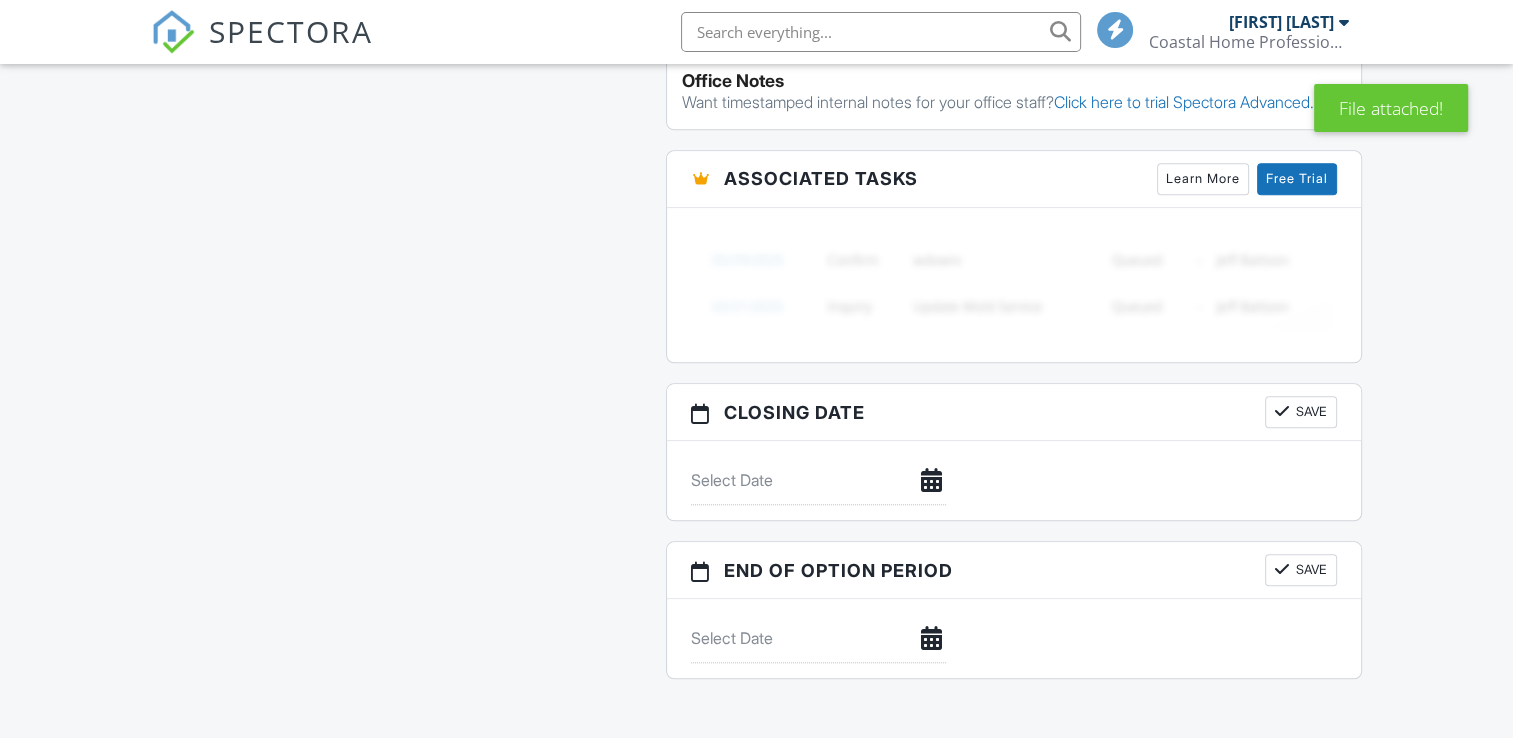 scroll, scrollTop: 2132, scrollLeft: 0, axis: vertical 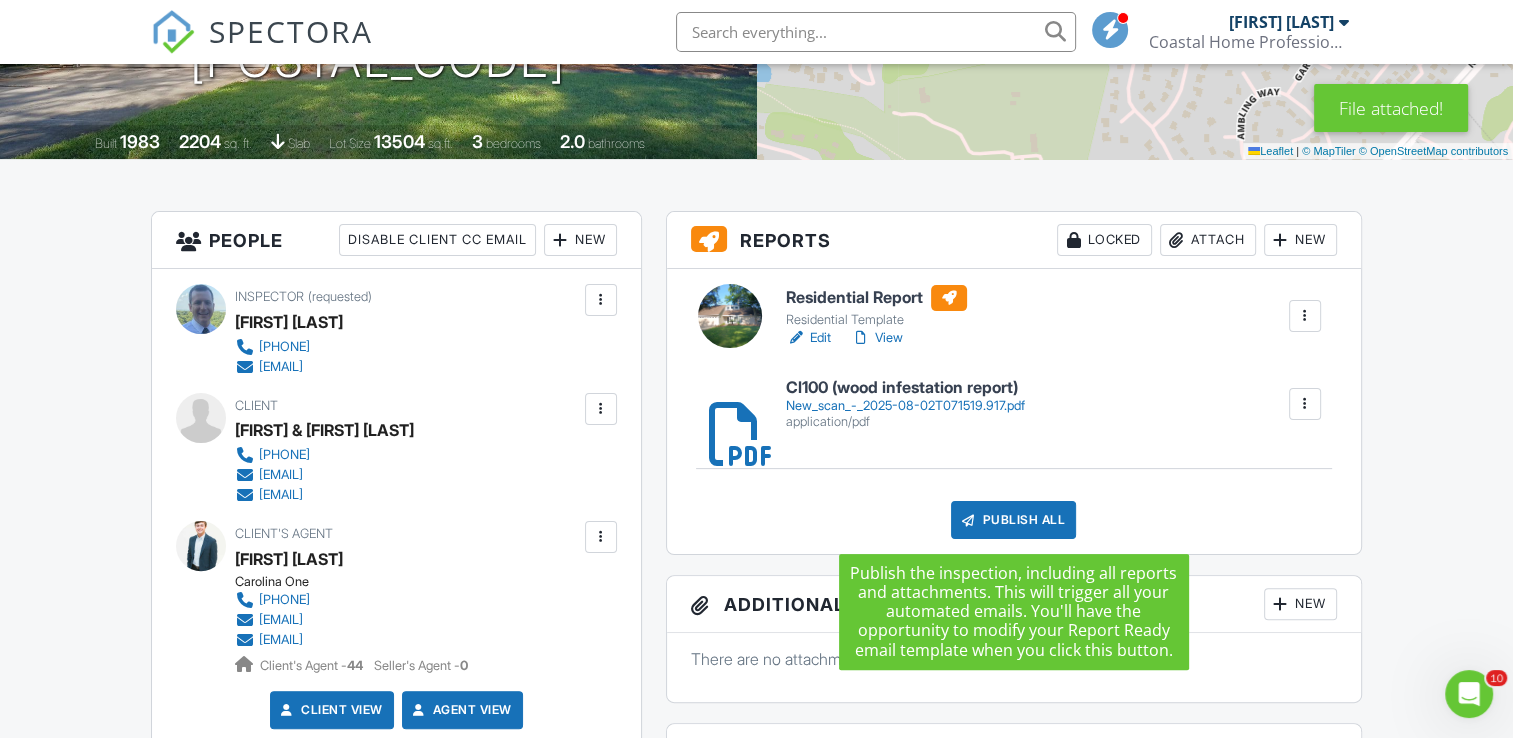 click on "Publish All" at bounding box center (1013, 520) 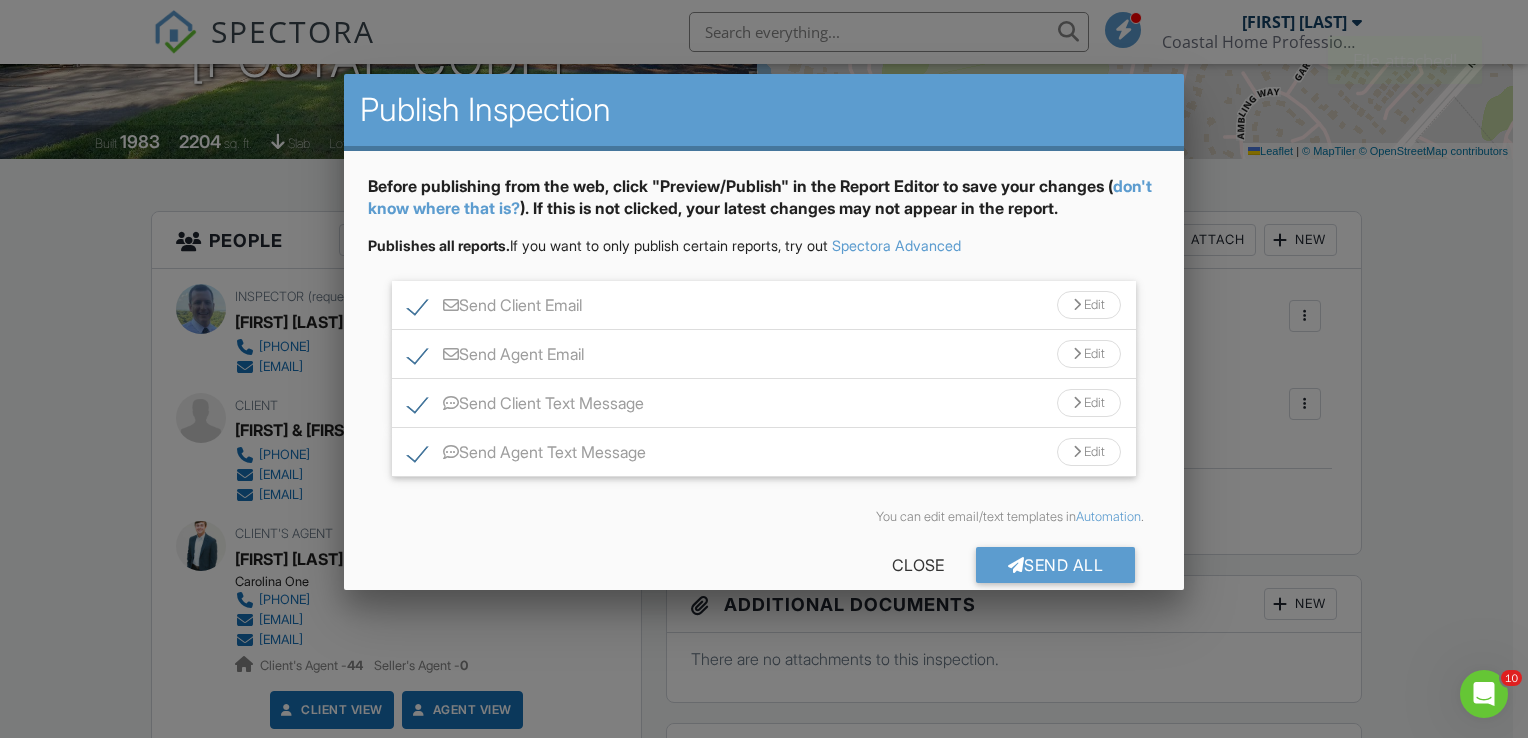 scroll, scrollTop: 28, scrollLeft: 0, axis: vertical 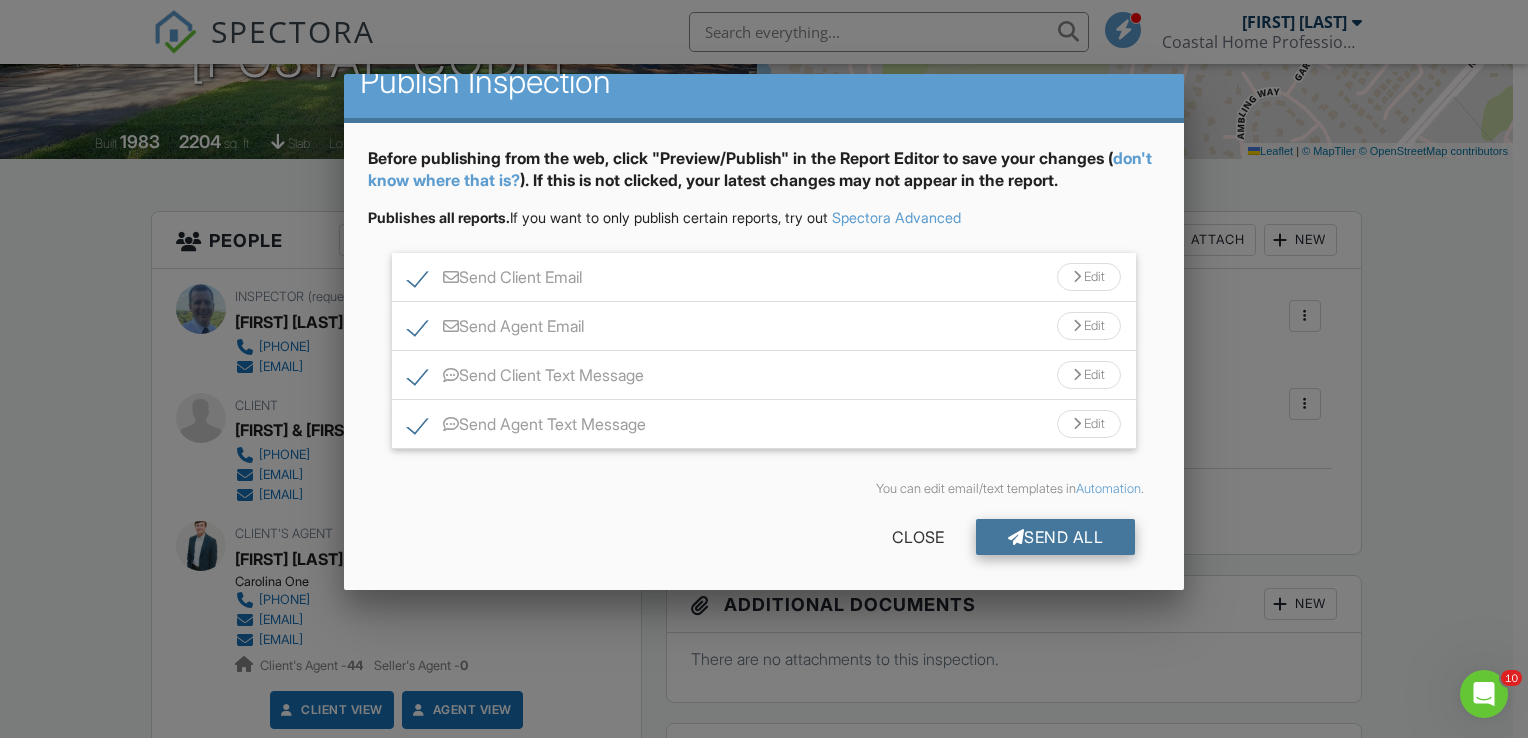 click on "Send All" at bounding box center [1056, 537] 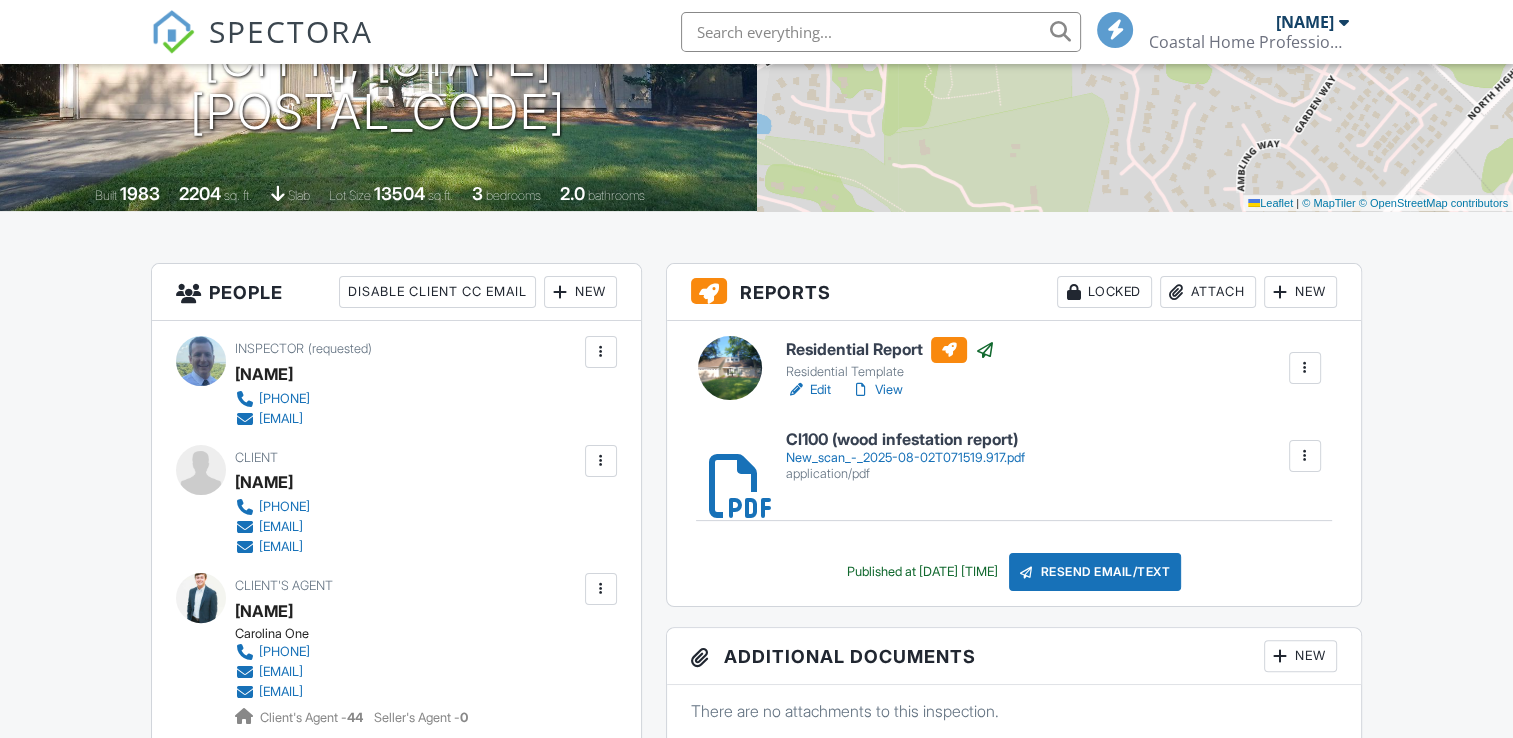 scroll, scrollTop: 323, scrollLeft: 0, axis: vertical 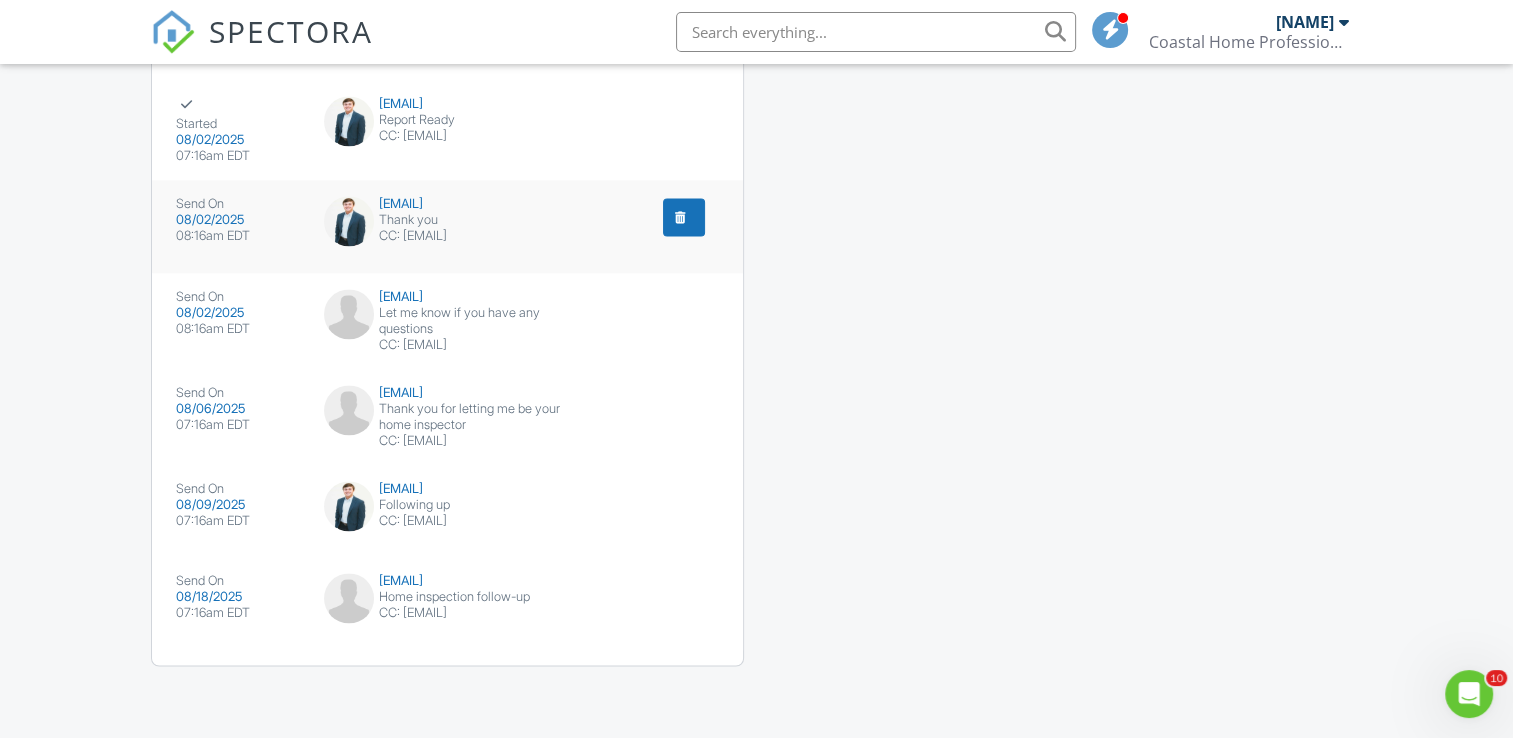 click at bounding box center [680, 217] 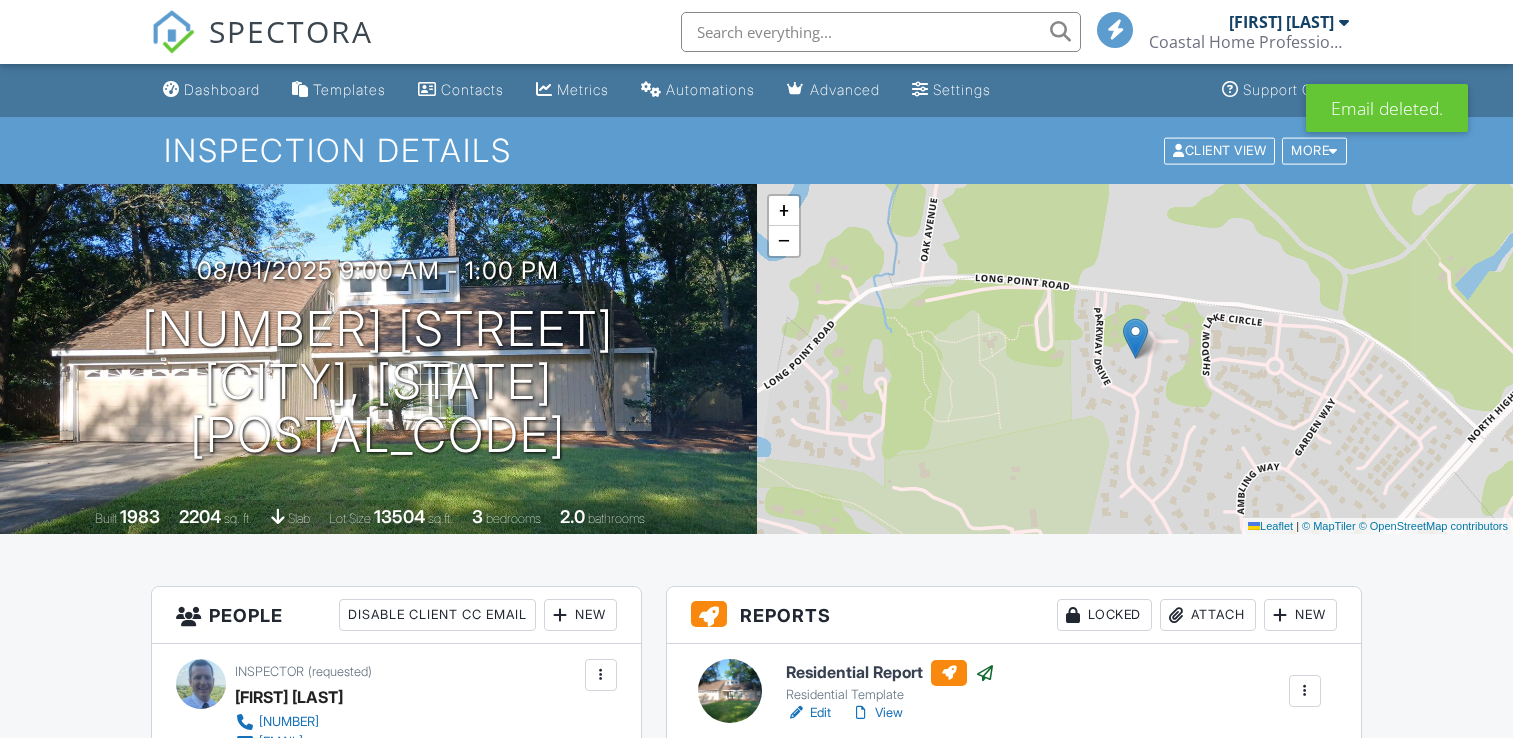 scroll, scrollTop: 3052, scrollLeft: 0, axis: vertical 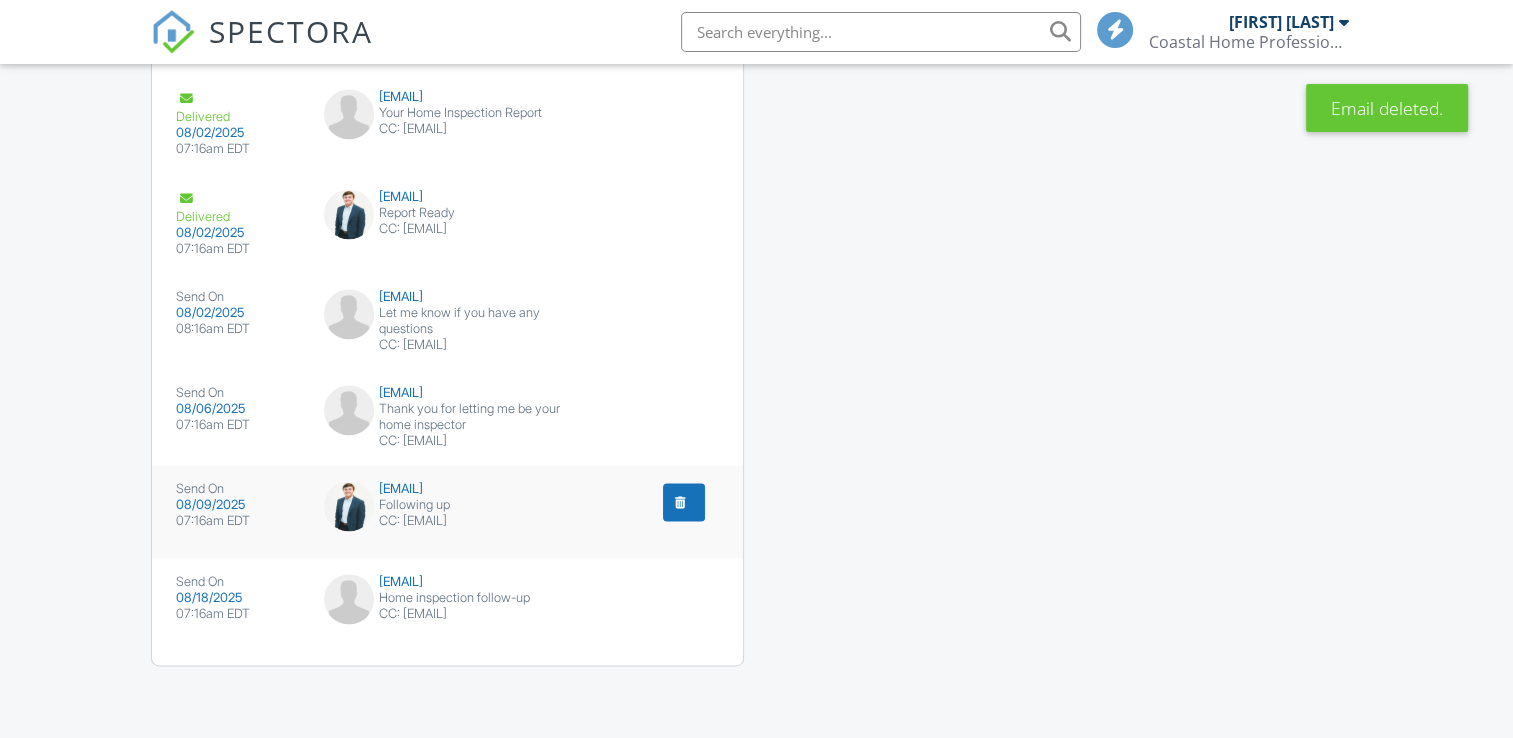 click at bounding box center [680, 502] 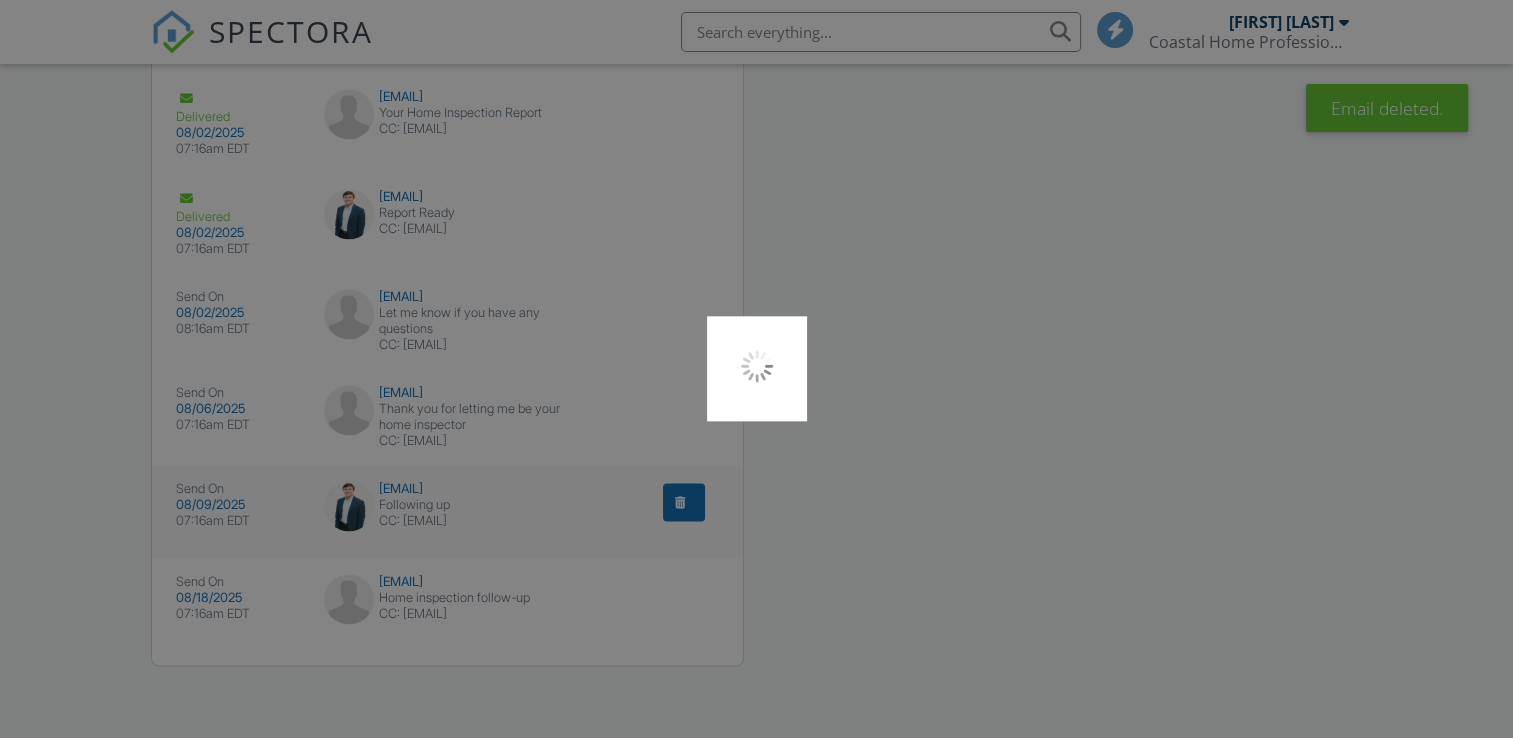 scroll, scrollTop: 3052, scrollLeft: 0, axis: vertical 